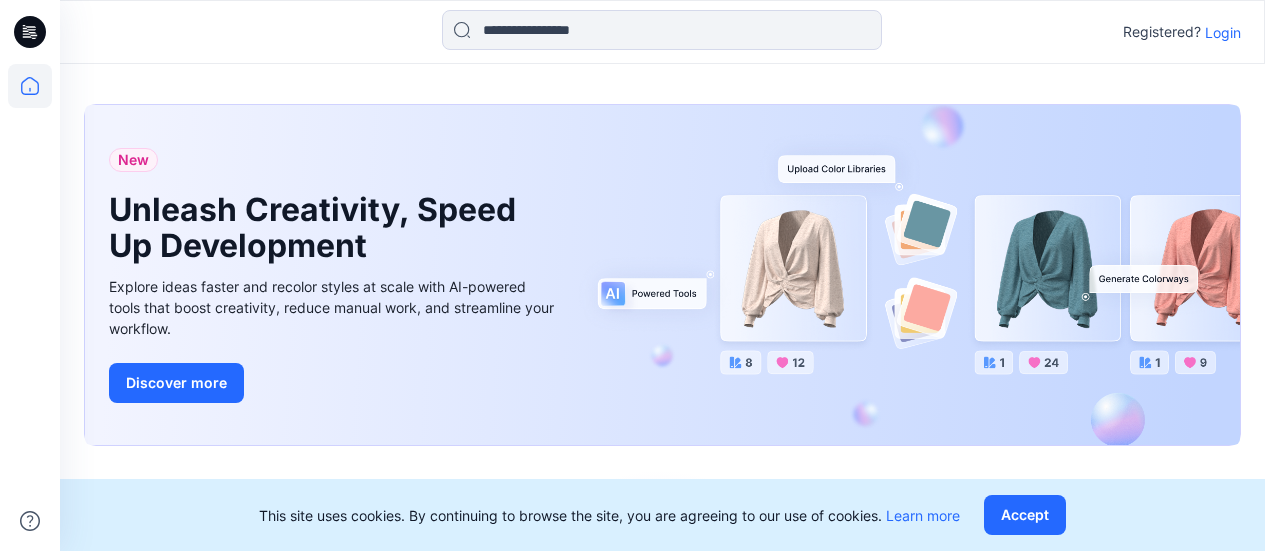 scroll, scrollTop: 0, scrollLeft: 0, axis: both 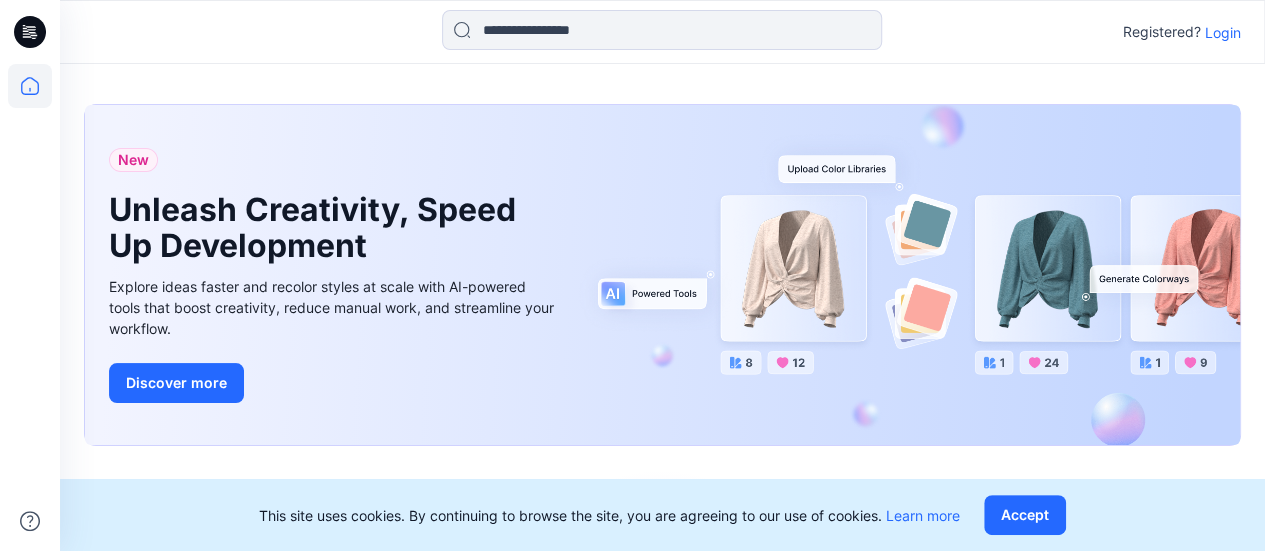 click on "Login" at bounding box center (1223, 32) 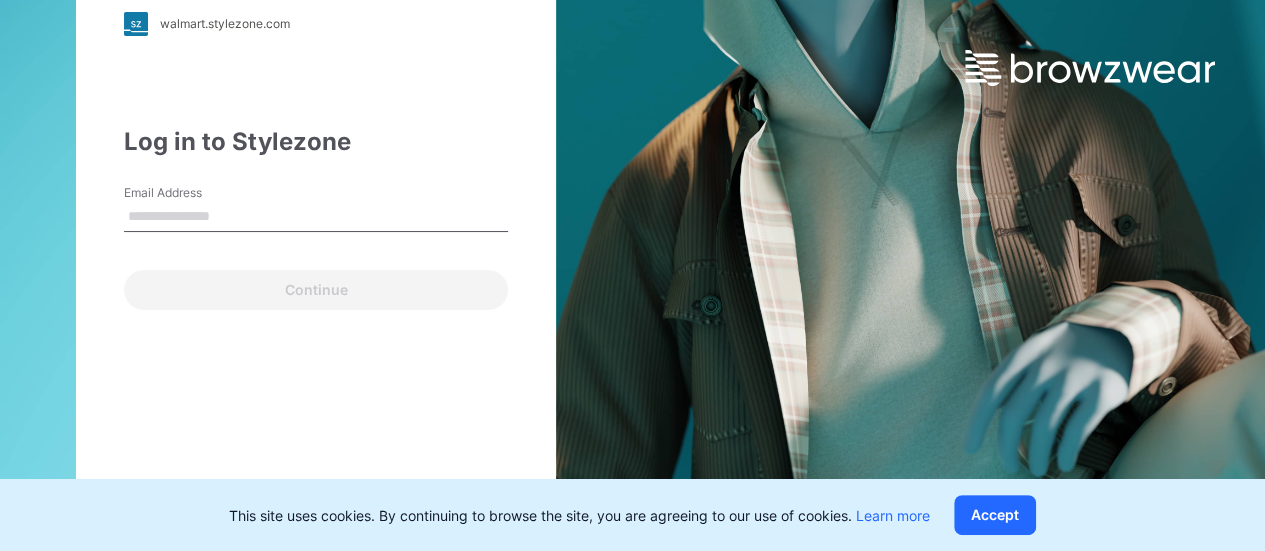 type on "**********" 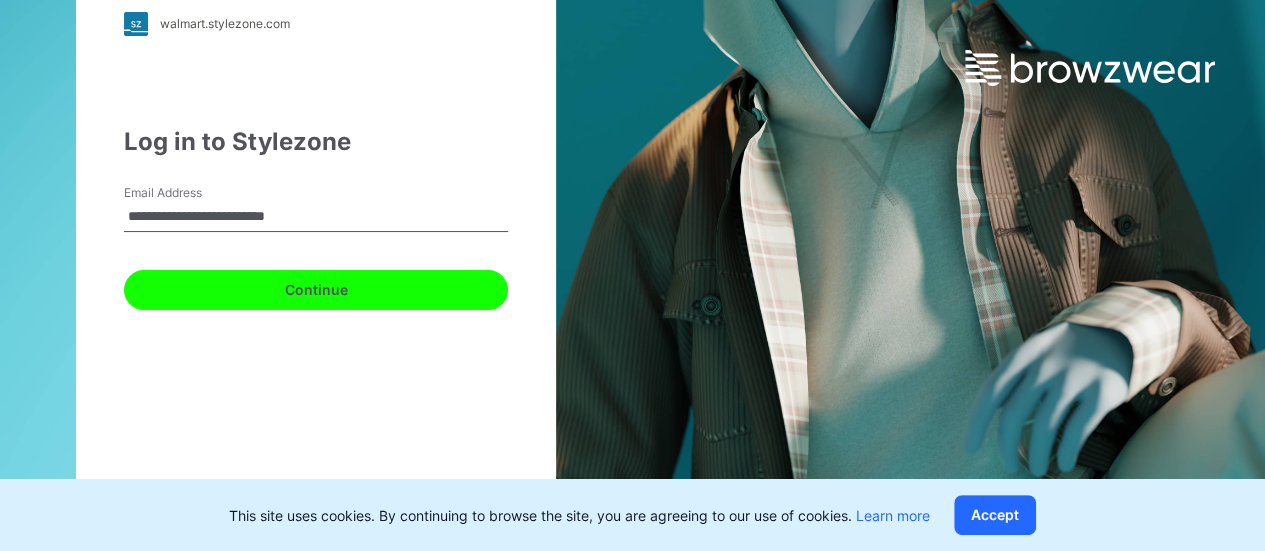 click on "Continue" at bounding box center (316, 290) 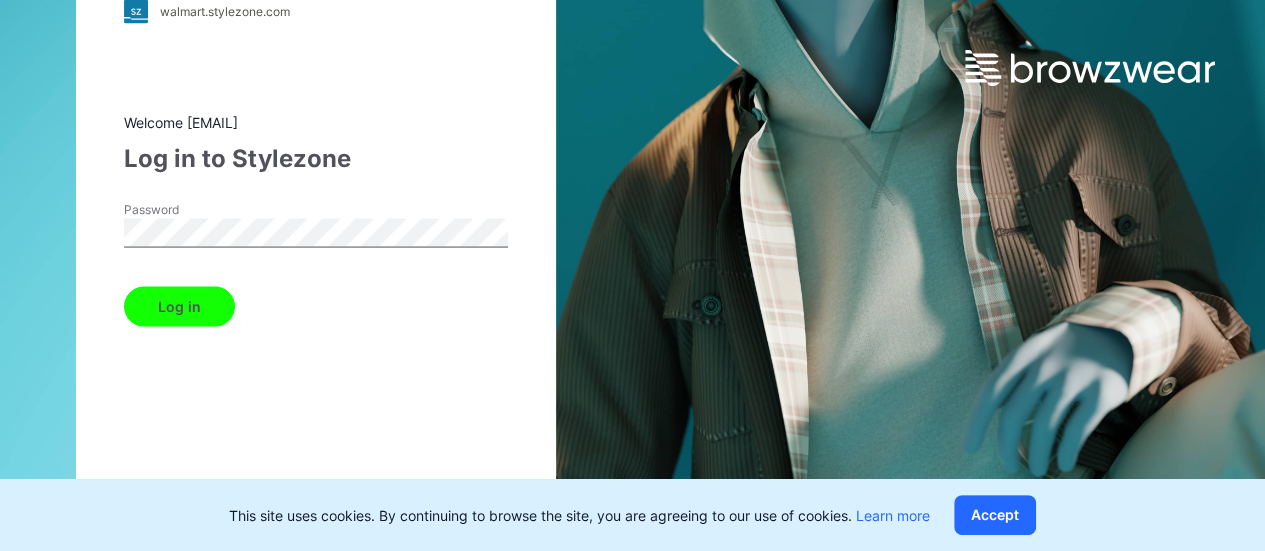 click on "Welcome [EMAIL] Log in to Stylezone Password Log in Forget your password? Log in with different account" at bounding box center (316, 331) 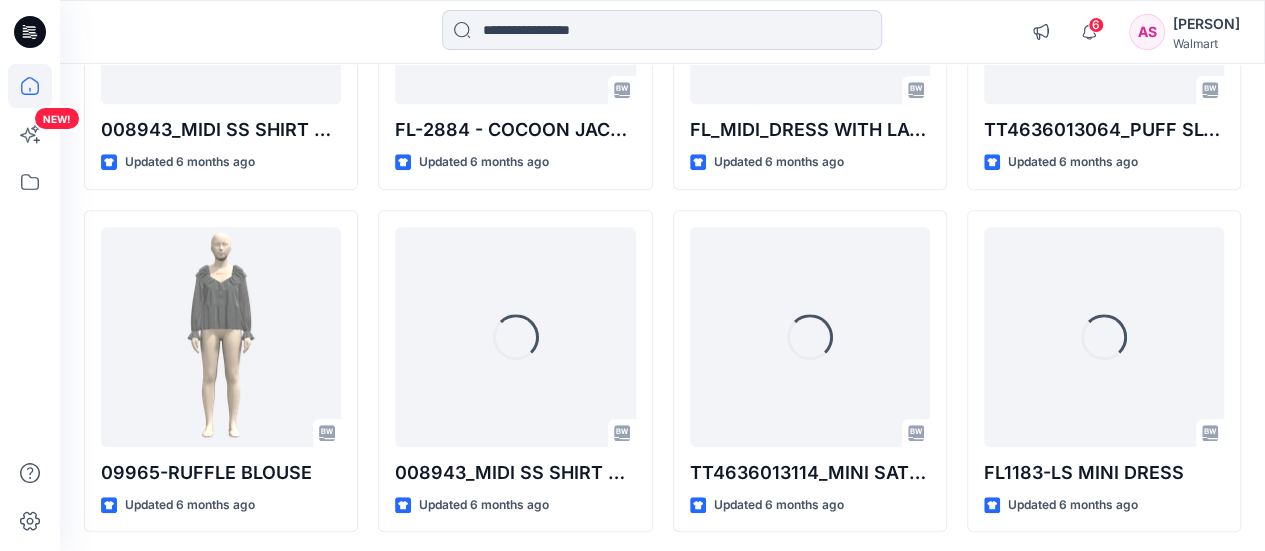 scroll, scrollTop: 8294, scrollLeft: 0, axis: vertical 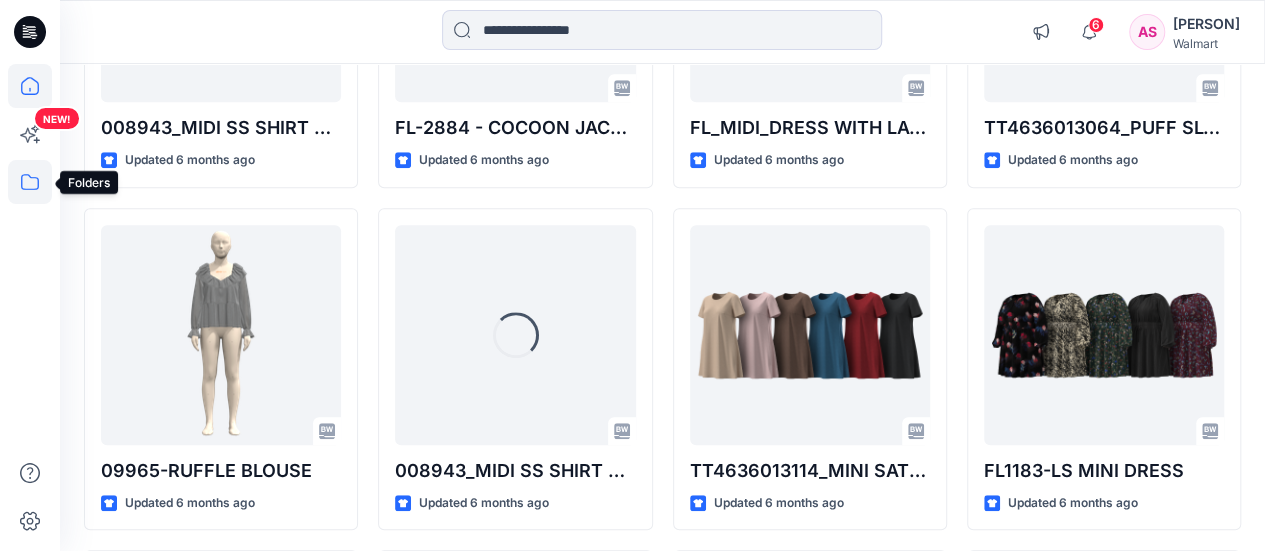 click 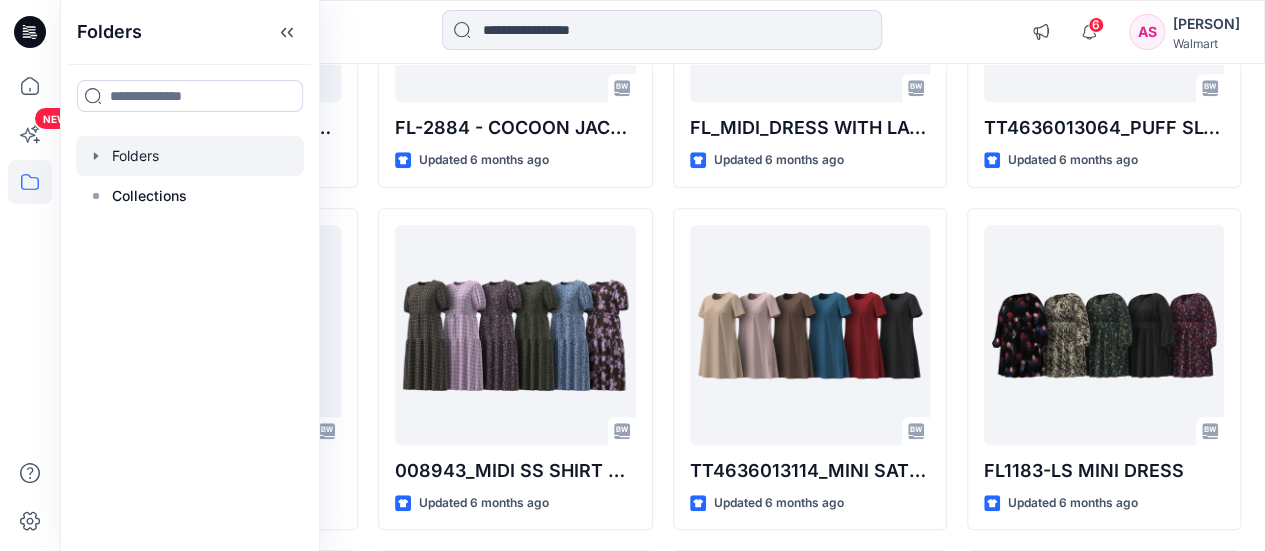 click at bounding box center [190, 156] 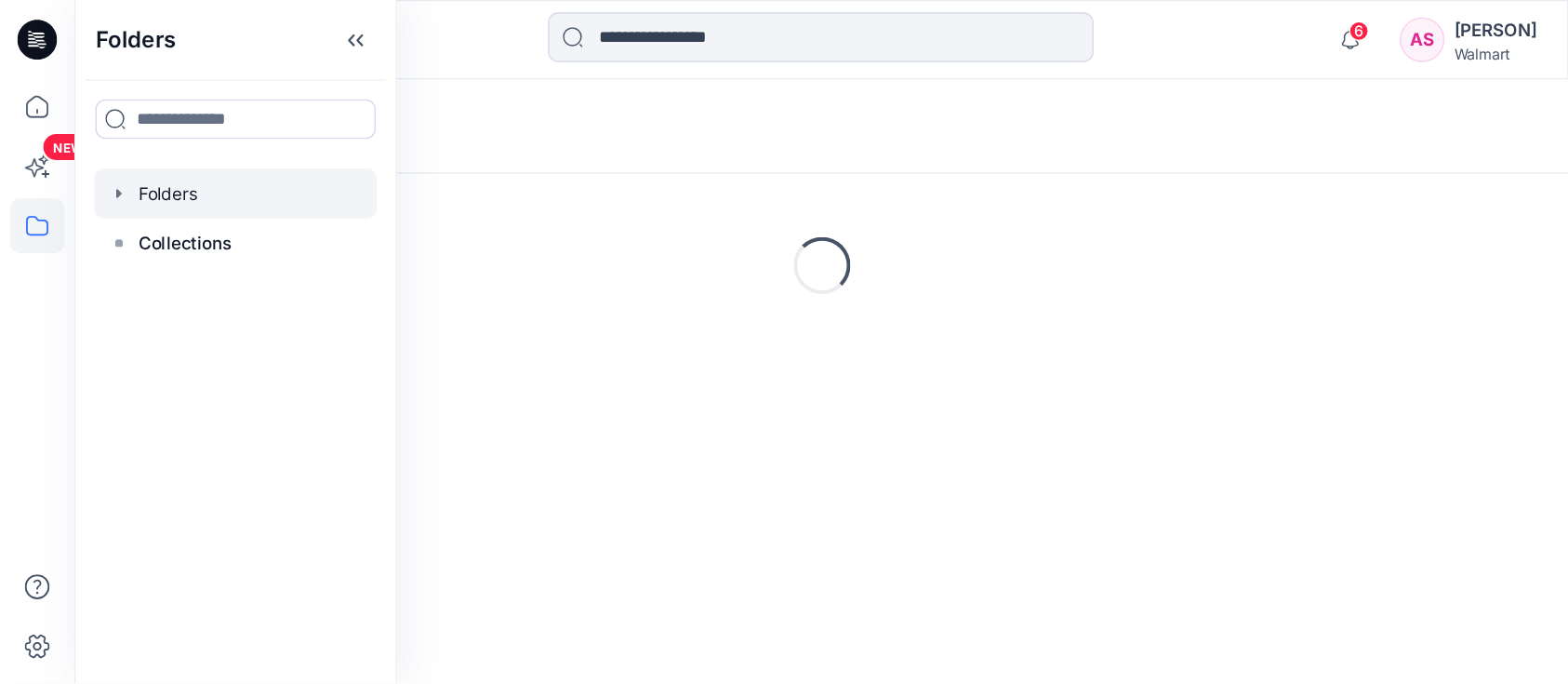 scroll, scrollTop: 0, scrollLeft: 0, axis: both 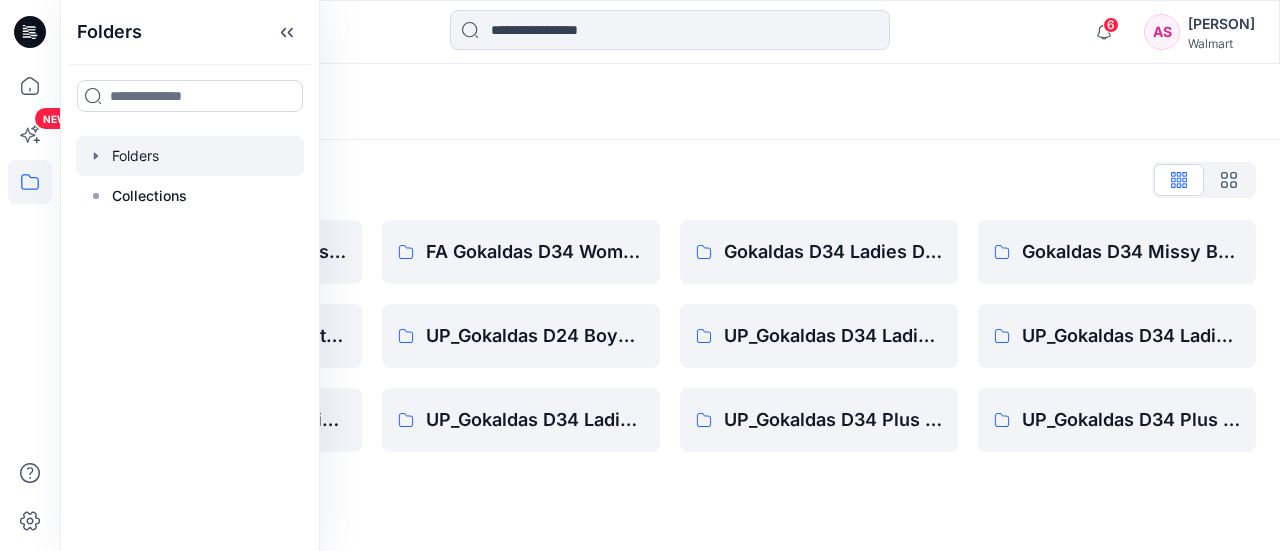 click on "Folders" at bounding box center (190, 32) 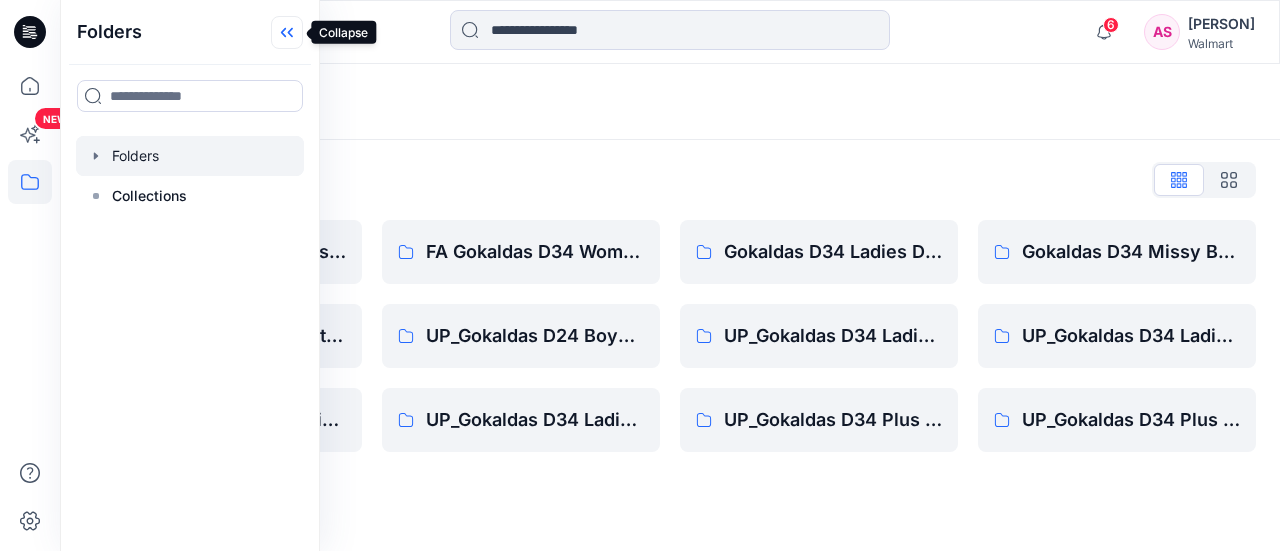 click 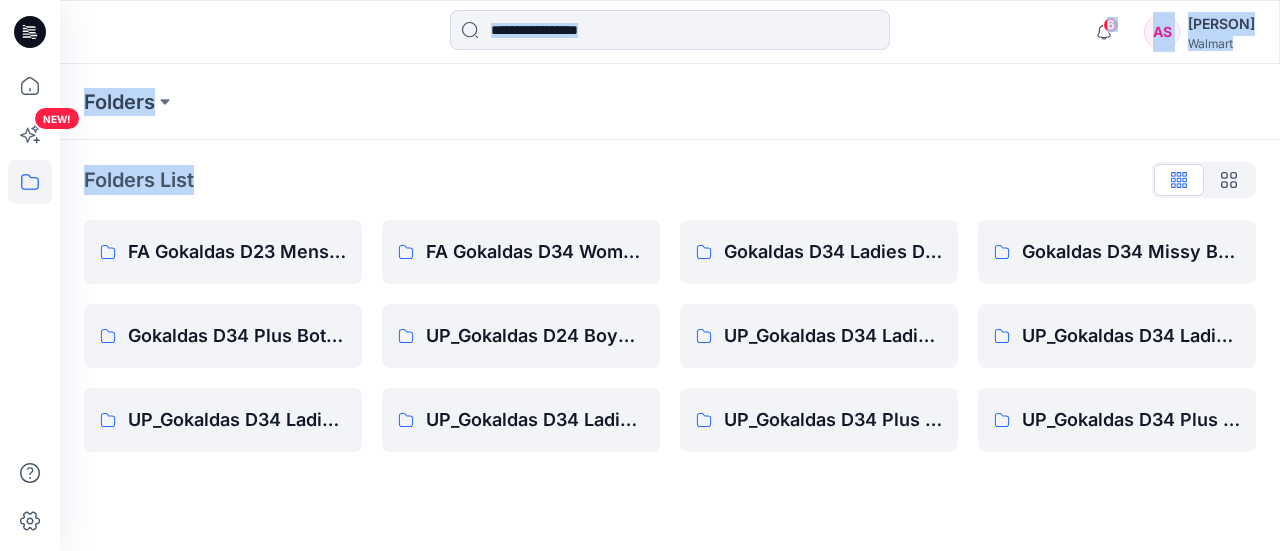 drag, startPoint x: 634, startPoint y: 60, endPoint x: 890, endPoint y: -115, distance: 310.09836 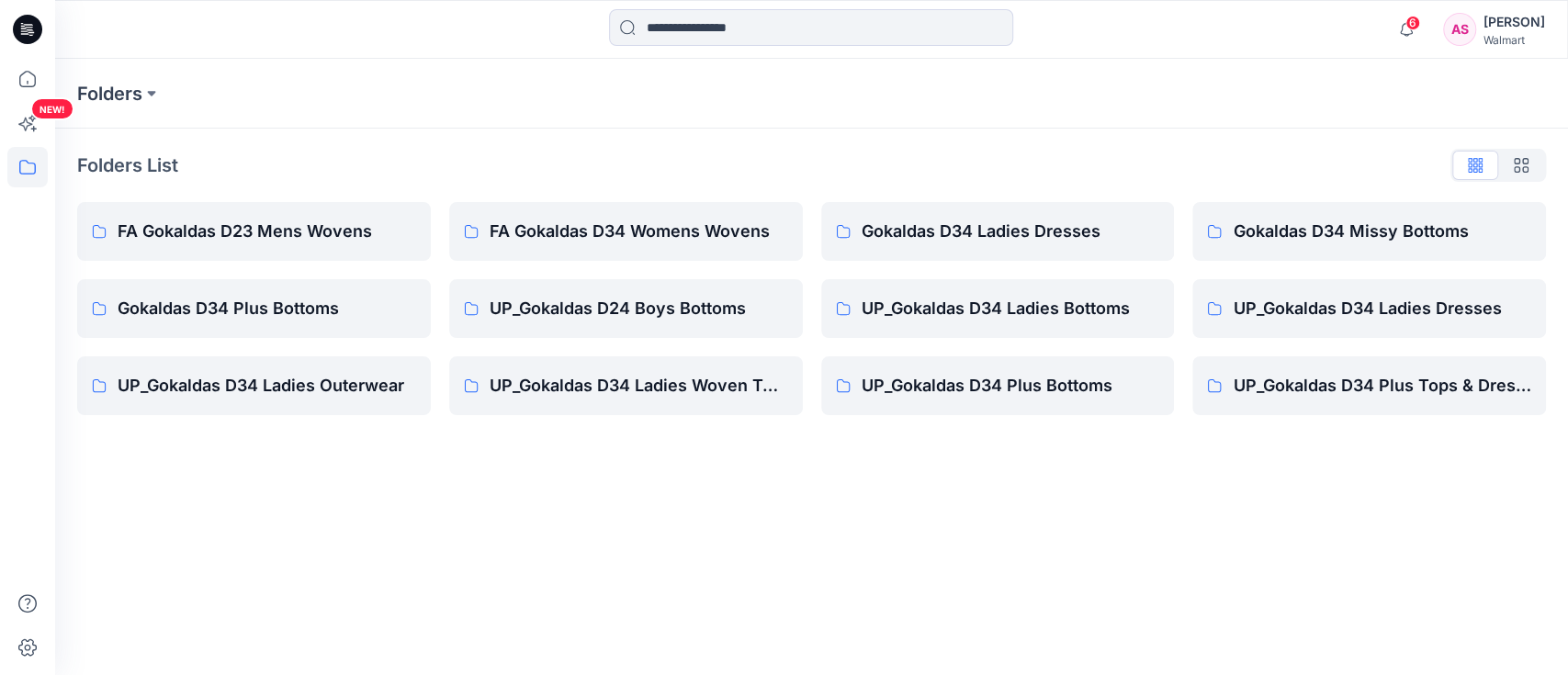 drag, startPoint x: 1106, startPoint y: 1, endPoint x: 828, endPoint y: 523, distance: 591.4119 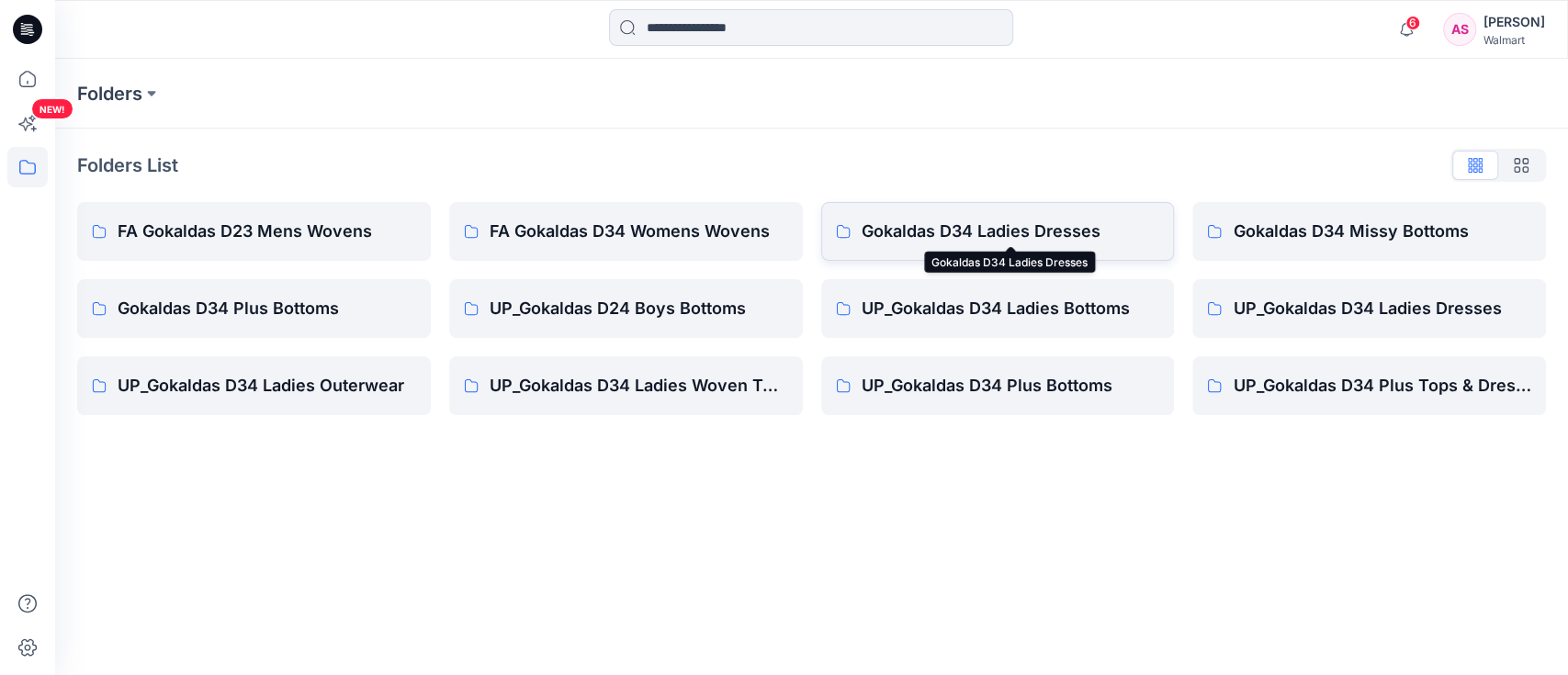 click on "Gokaldas D34 Ladies Dresses" at bounding box center (1010, 231) 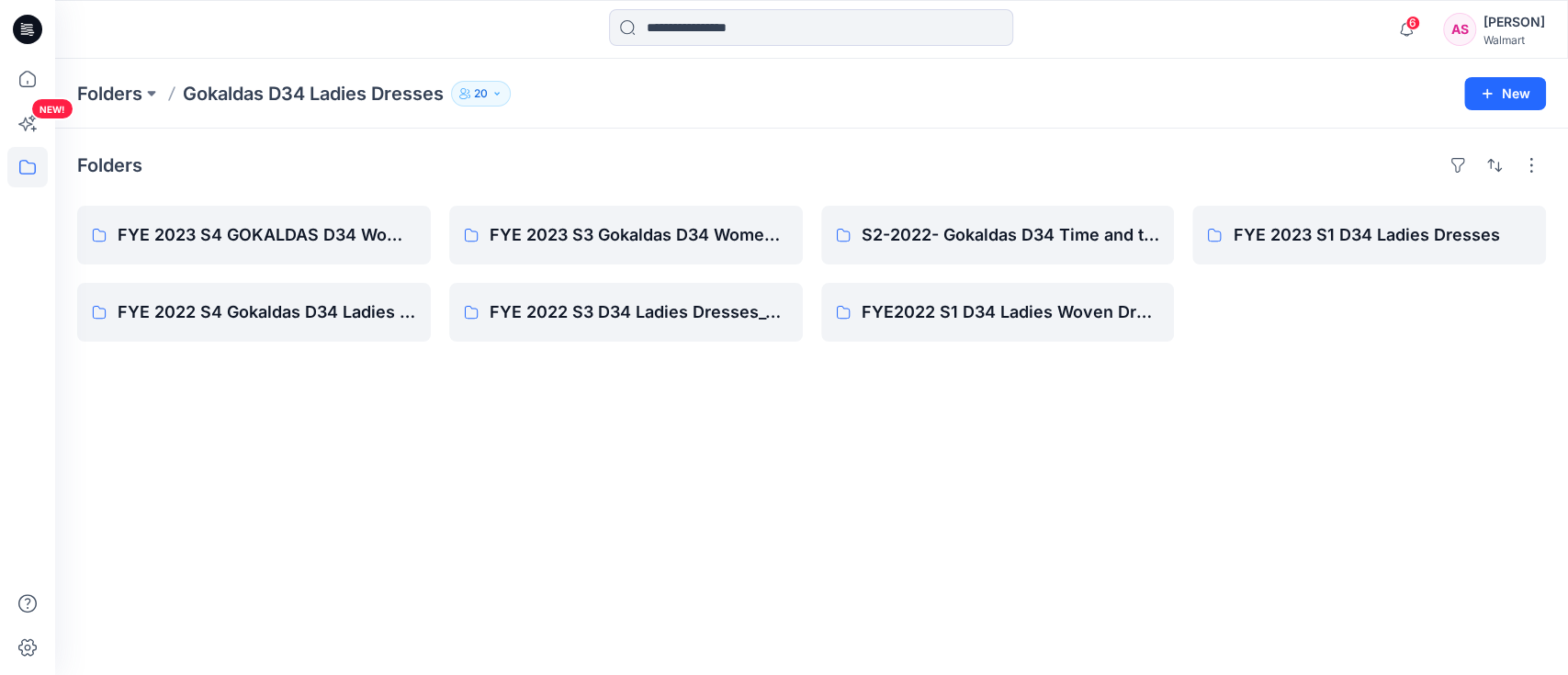 click on "Folders FYE 2023 S4 GOKALDAS D34 Women's DRESSES ( jump size only- use the UP PLATFORM FOR BASE SIZE) FYE 2022 S4 Gokaldas D34 Ladies Dresses FYE 2023 S3 Gokaldas D34 Women's Dresses FYE 2022 S3 D34 Ladies Dresses_Gokaldas S2-2022- Gokaldas  D34 Time and tru Ladies Dresses FYE2022 S1 D34 Ladies Woven Dress Gokaldas Exports FYE 2023 S1 D34 Ladies Dresses" at bounding box center [811, 401] 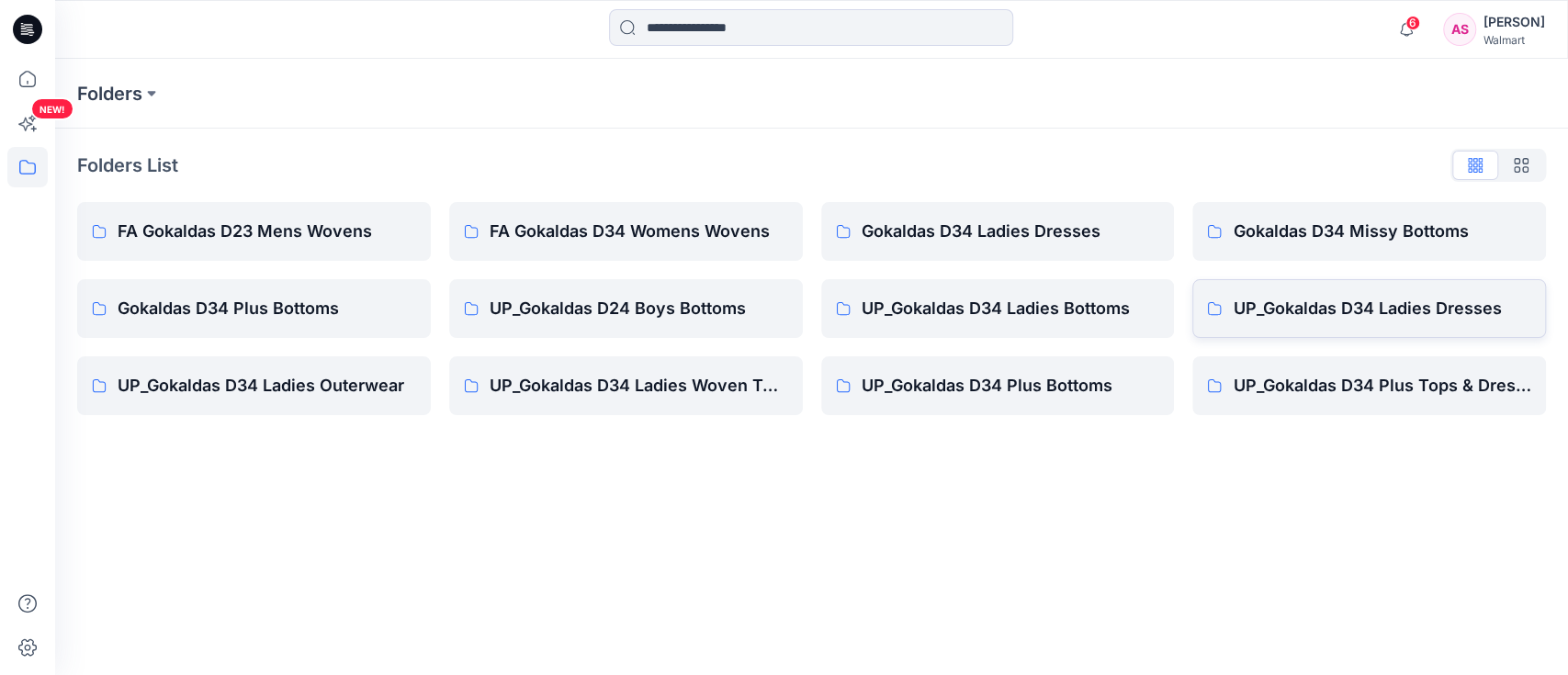 click on "UP_Gokaldas D34 Ladies Dresses" at bounding box center (1382, 309) 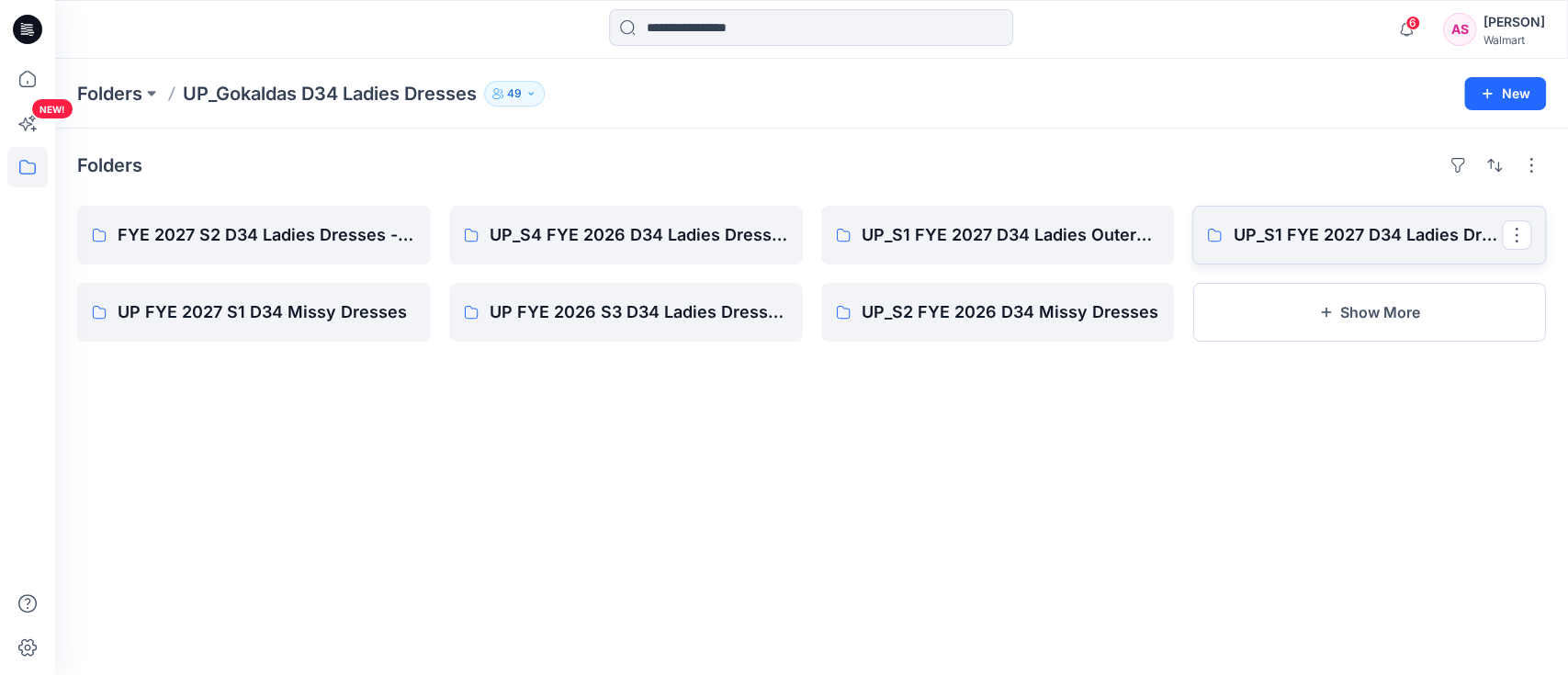 click on "UP_S1 FYE 2027 D34 Ladies Dresses" at bounding box center (1367, 235) 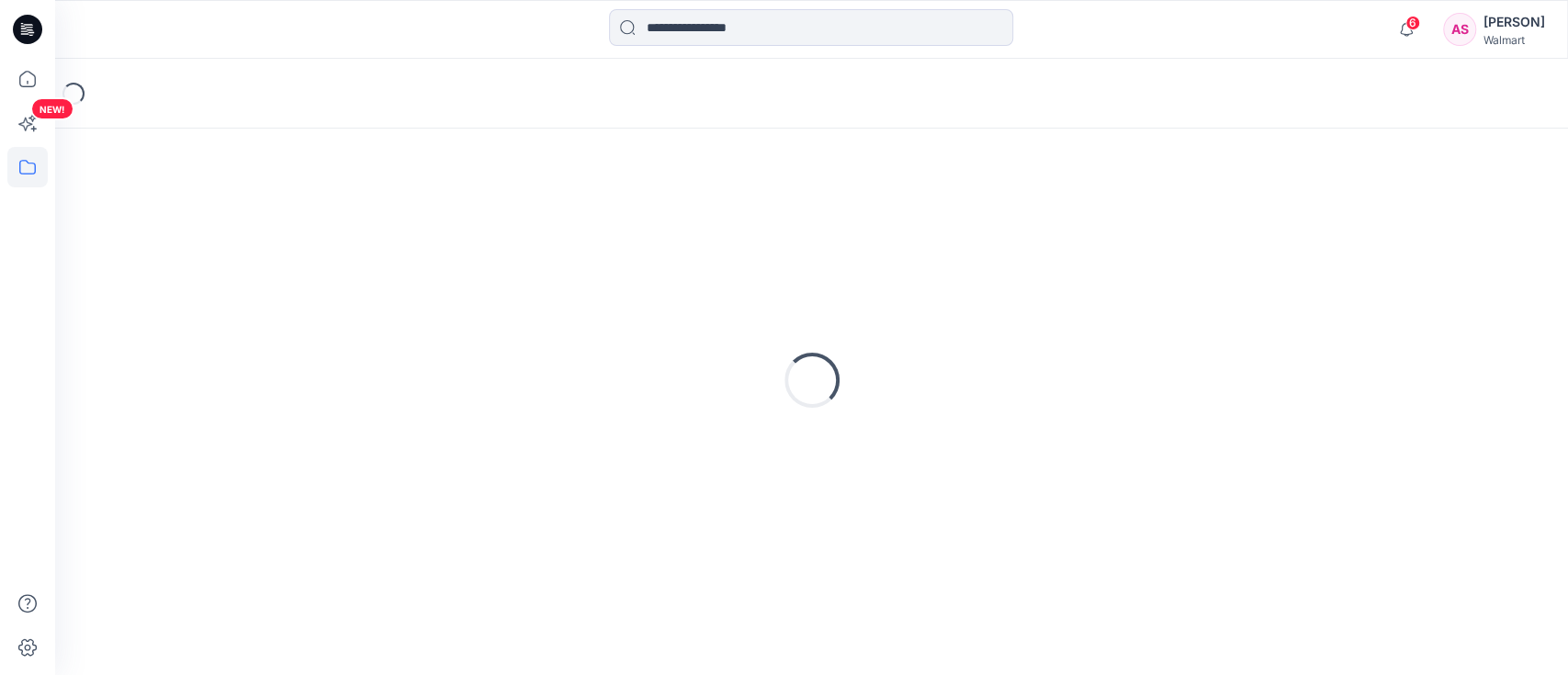 click on "Loading..." at bounding box center (811, 380) 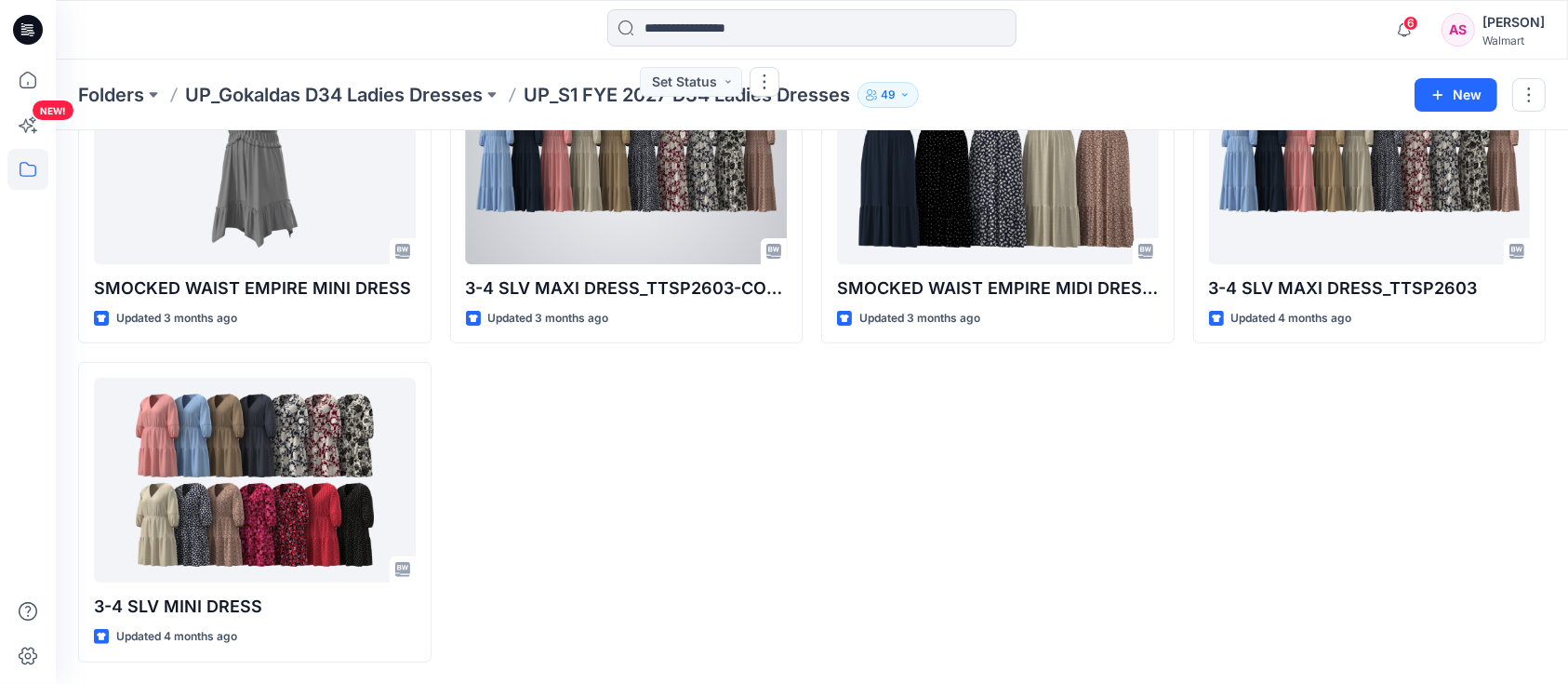 scroll, scrollTop: 0, scrollLeft: 0, axis: both 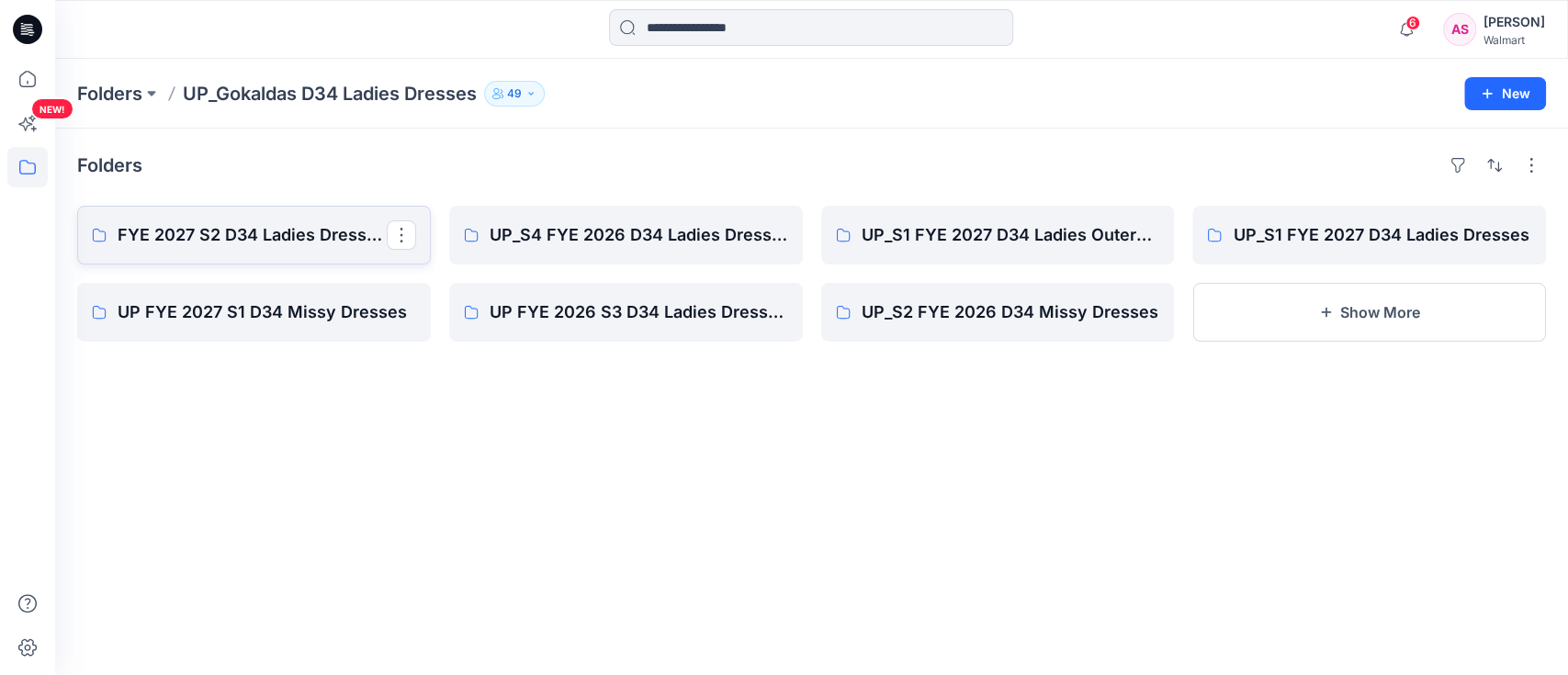click on "FYE 2027 S2 D34 Ladies Dresses - Gokaldas" at bounding box center (252, 235) 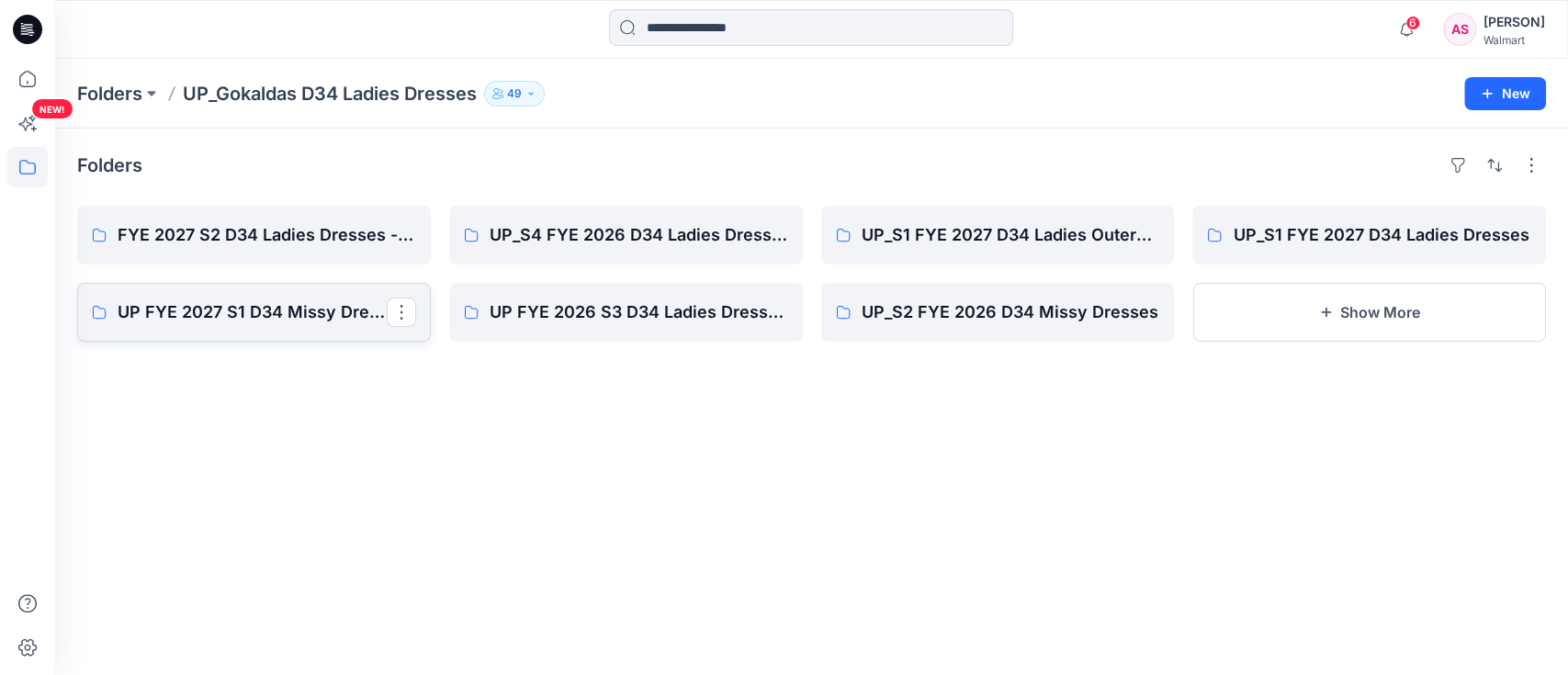 click on "UP FYE 2027 S1 D34 Missy Dresses" at bounding box center (252, 312) 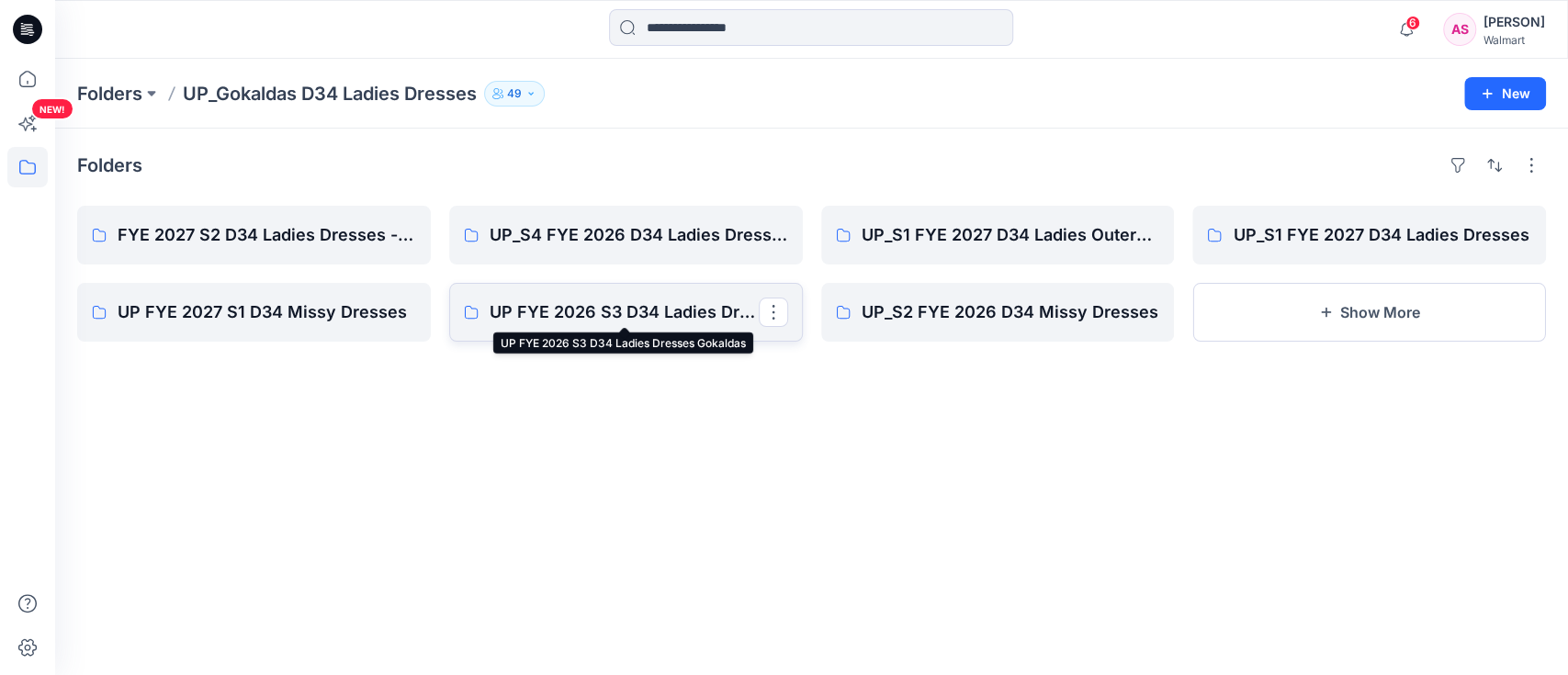 click on "UP FYE 2026 S3 D34 Ladies Dresses Gokaldas" at bounding box center [624, 312] 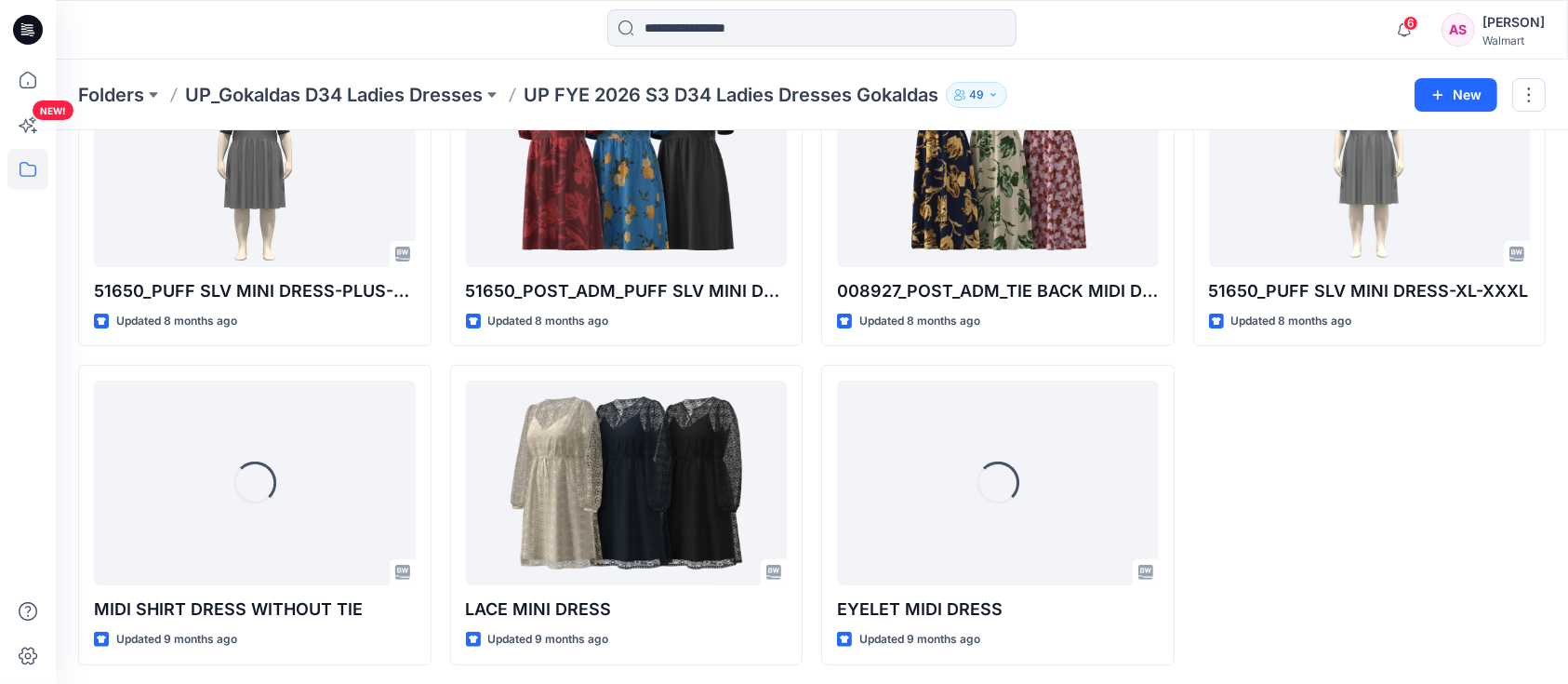 scroll, scrollTop: 484, scrollLeft: 0, axis: vertical 